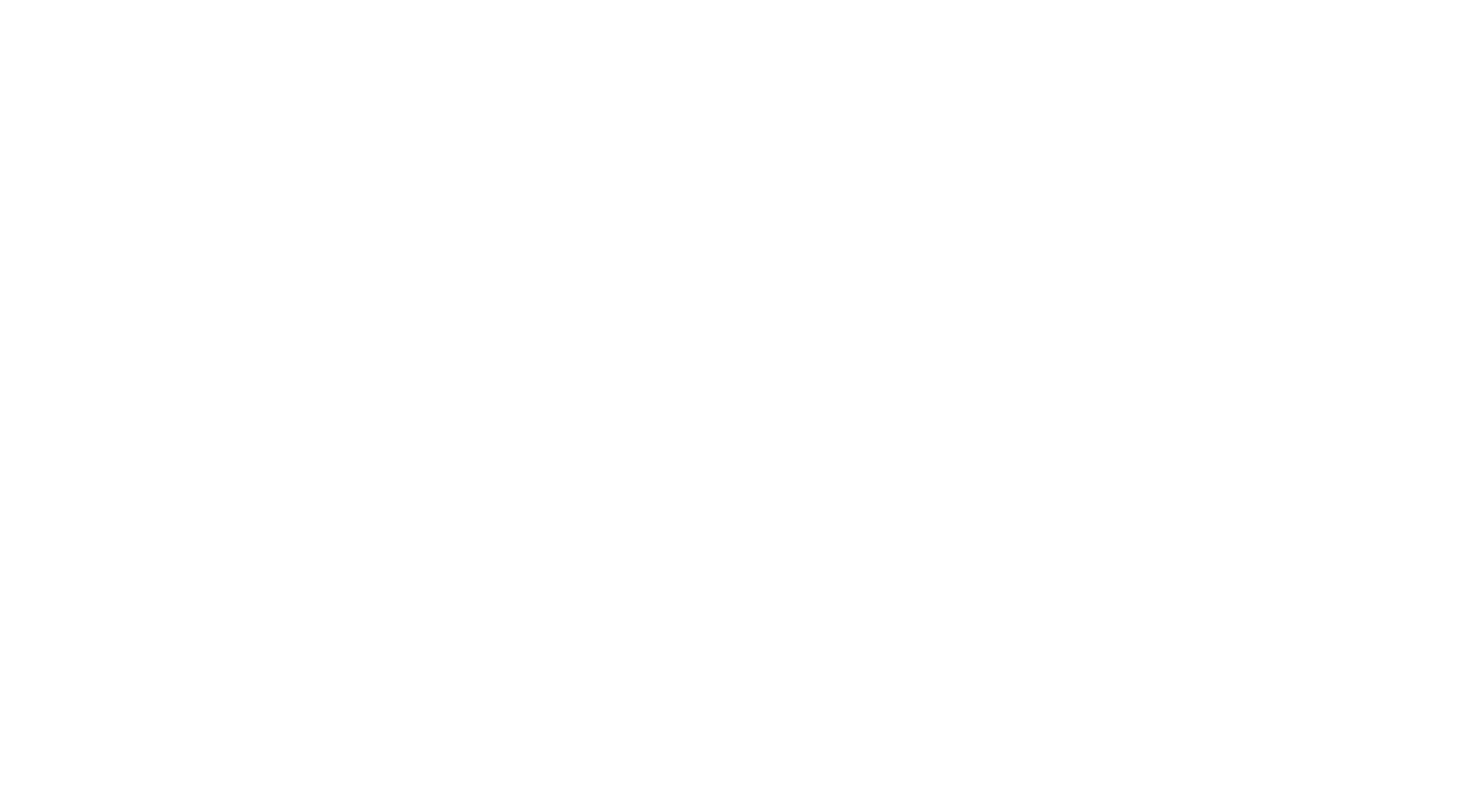 scroll, scrollTop: 0, scrollLeft: 0, axis: both 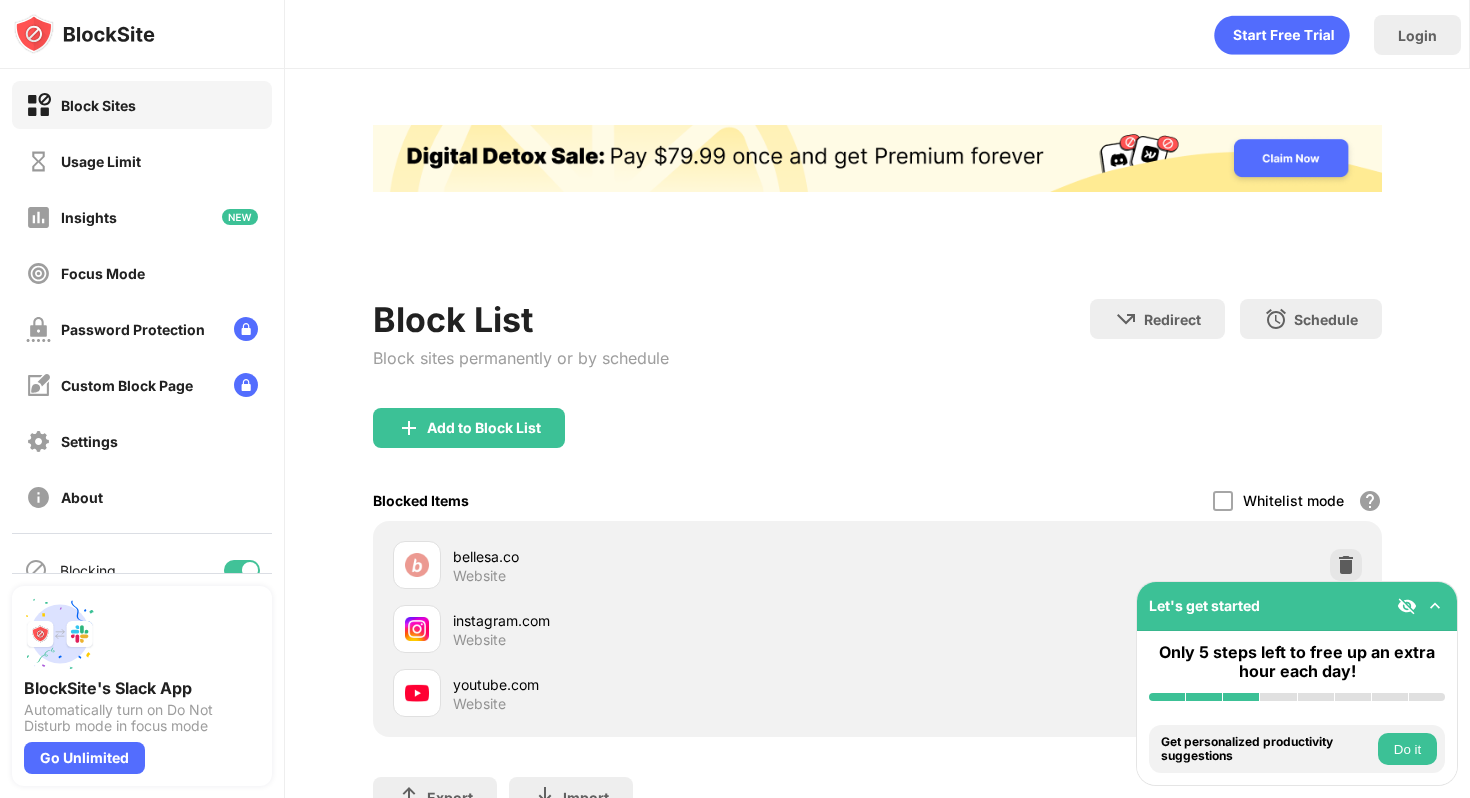 click on "Block List Block sites permanently or by schedule Redirect Choose a site to be redirected to when blocking is active Schedule Select which days and timeframes the block list will be active Add to Block List Blocked Items Whitelist mode Block all websites except for those in your whitelist. Whitelist Mode only works with URLs and won't include categories or keywords. bellesa.co Website instagram.com Website youtube.com Website Export Export Files (for websites items only) Import Import Files (for websites items only) You’ve reached your block list limit. Click here to upgrade and enjoy an unlimited block list. Go Unlimited" at bounding box center [877, 509] 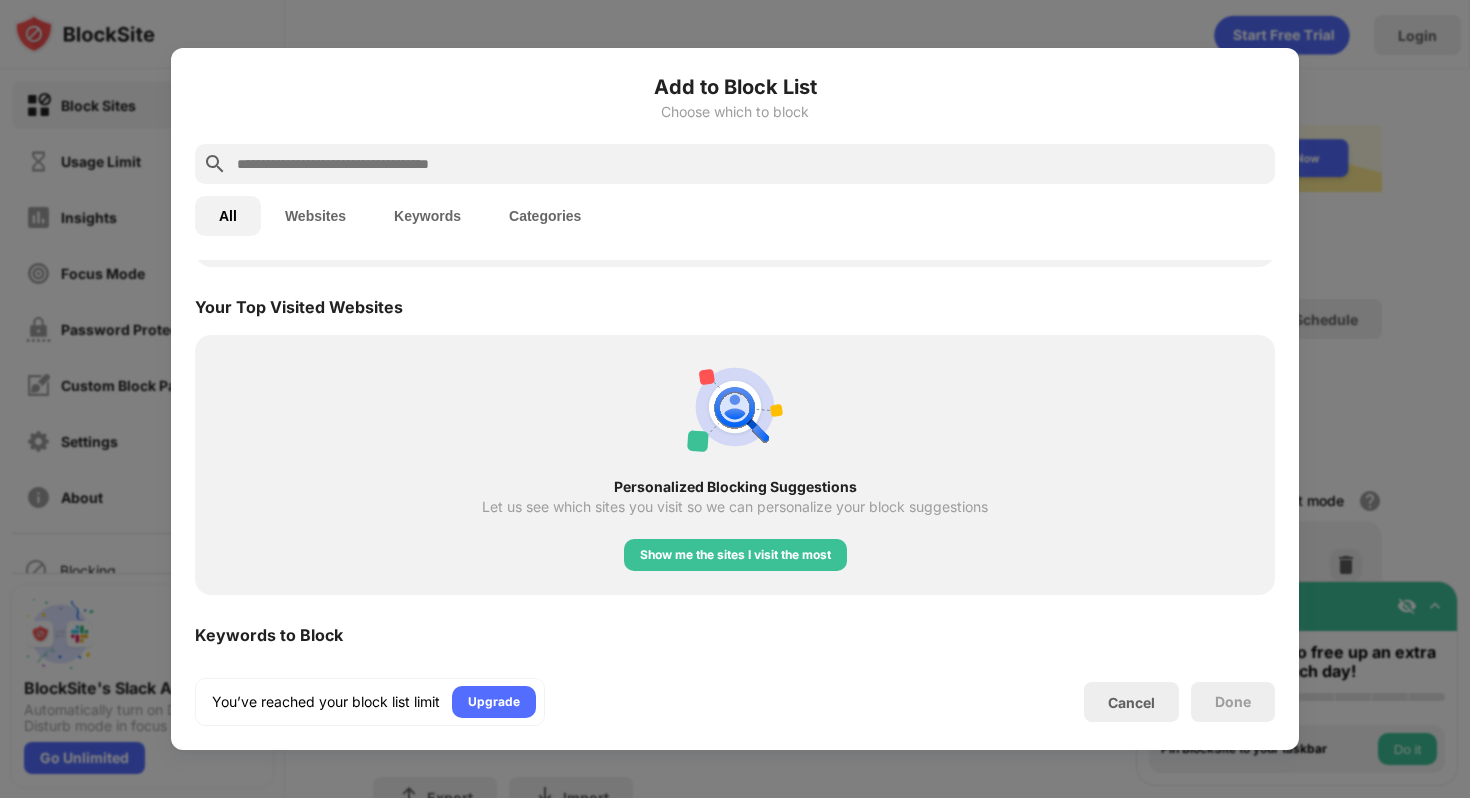 scroll, scrollTop: 696, scrollLeft: 0, axis: vertical 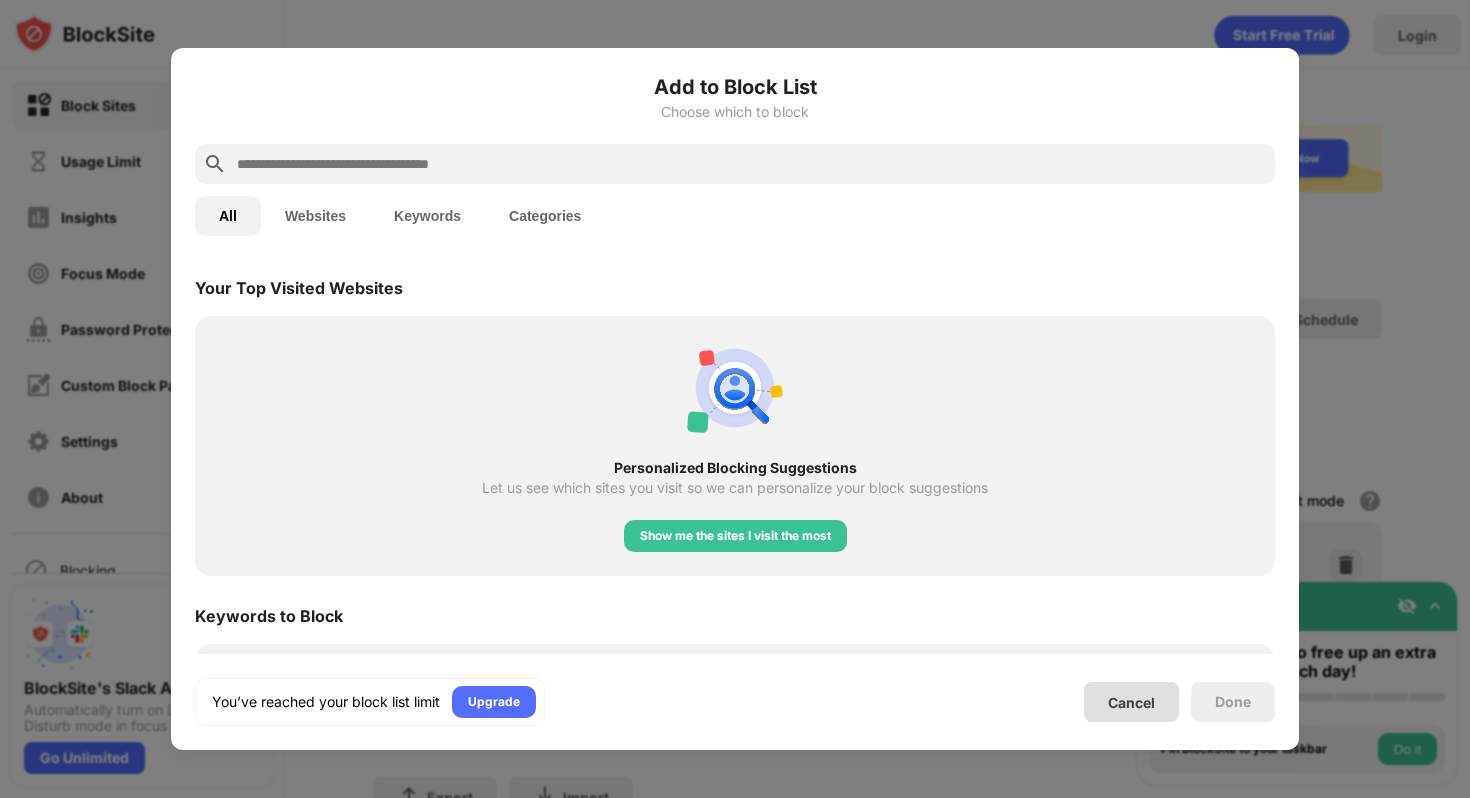 click on "Cancel" at bounding box center [1131, 702] 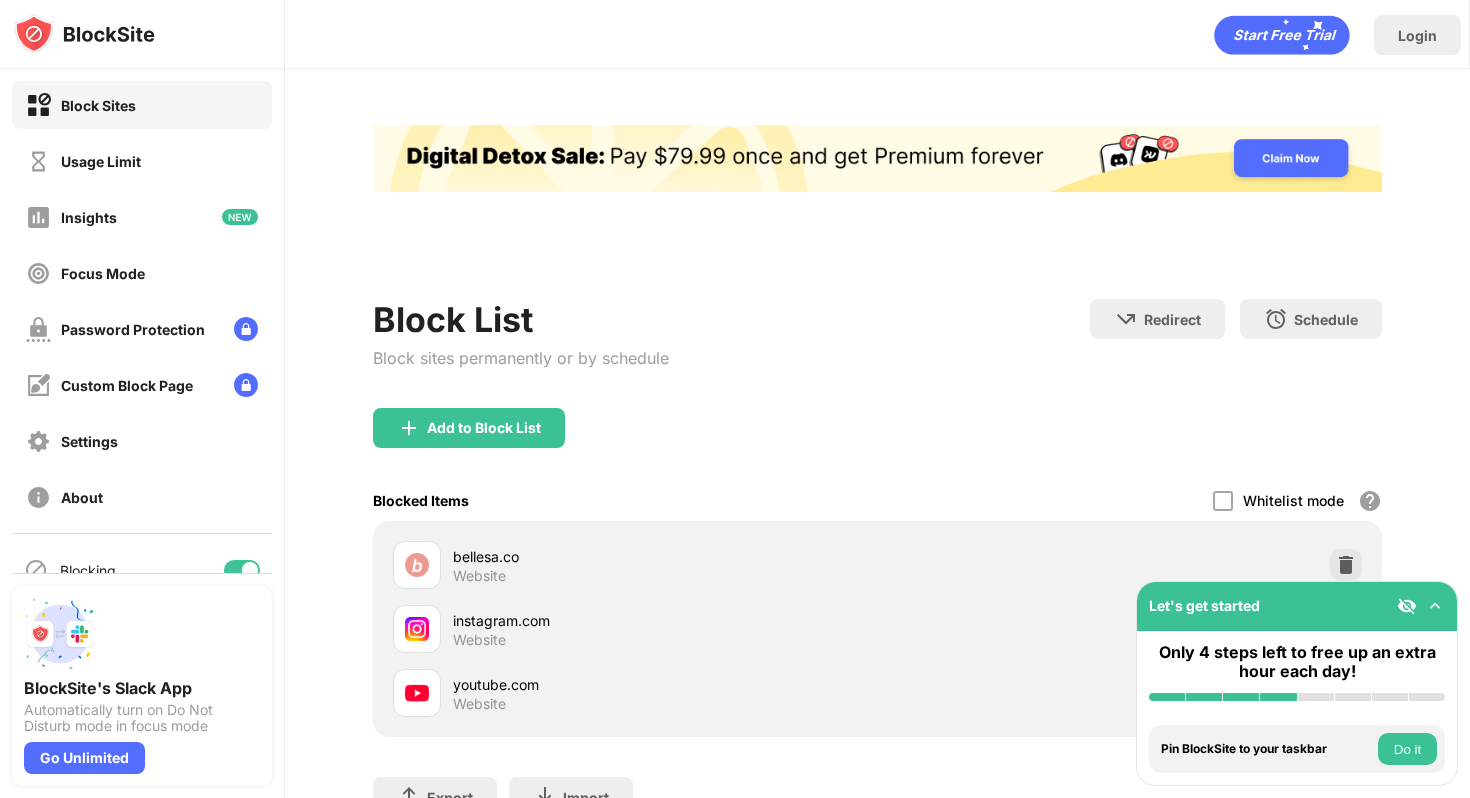 click at bounding box center [1407, 606] 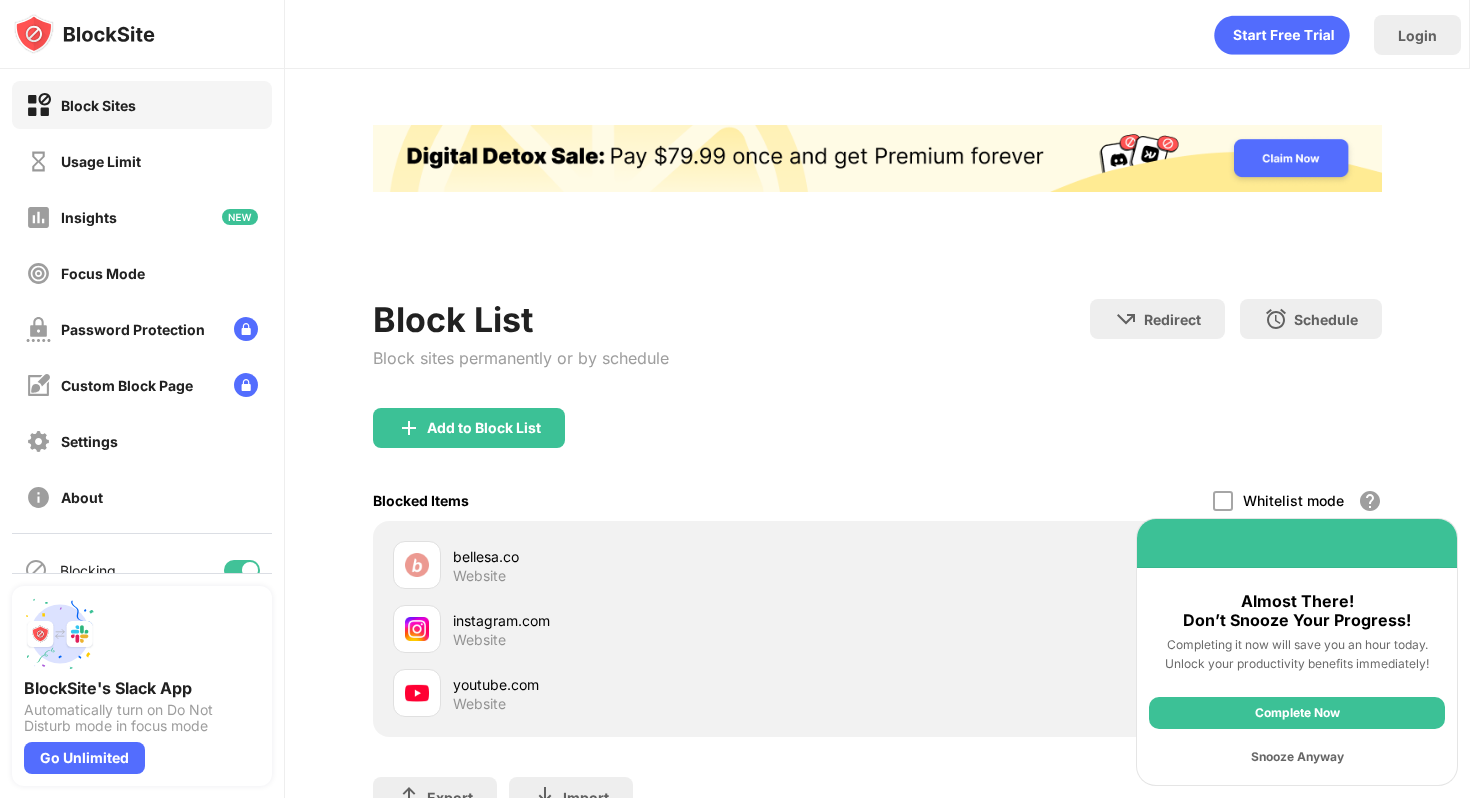 click on "Snooze Anyway" at bounding box center (1297, 757) 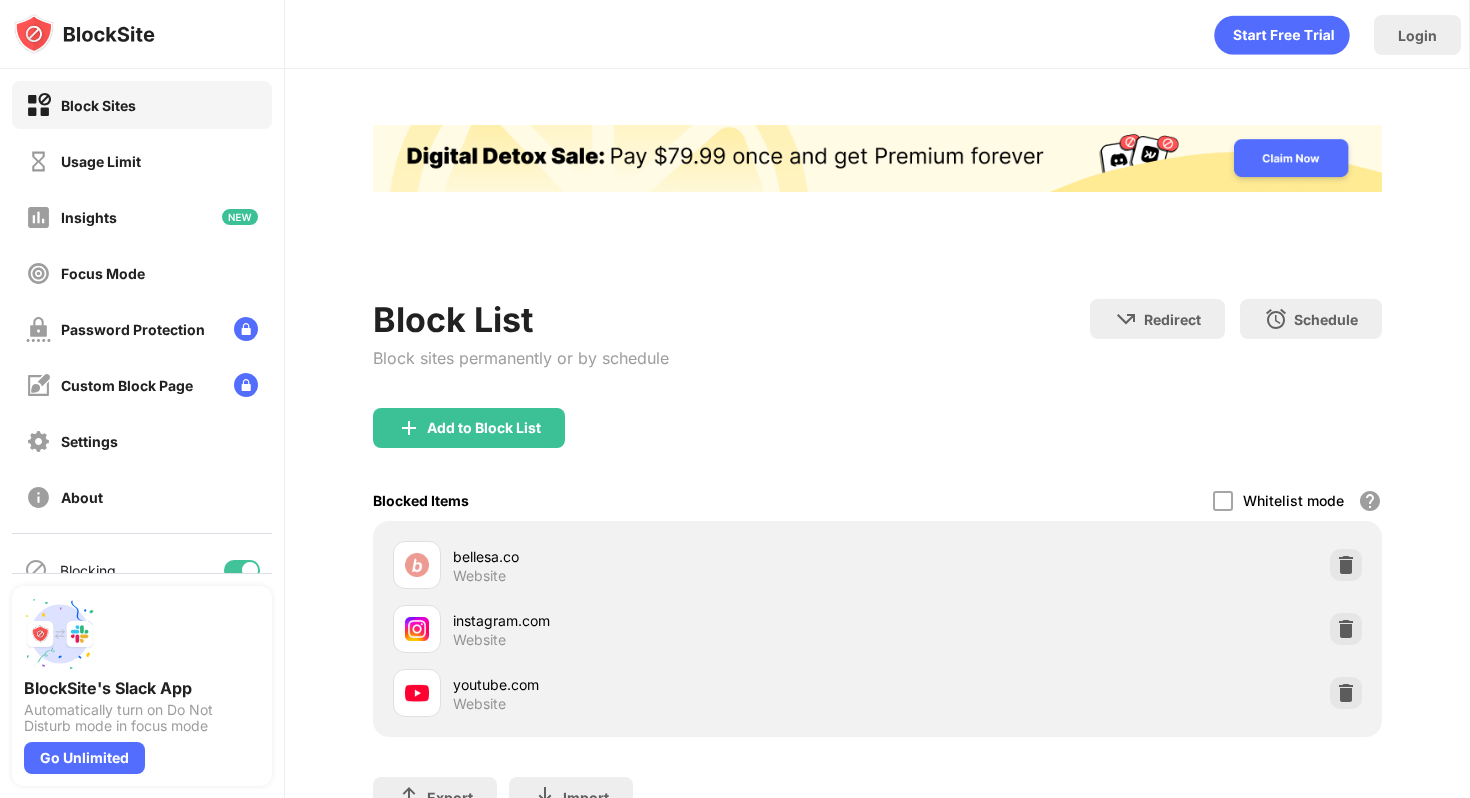 click at bounding box center (1346, 629) 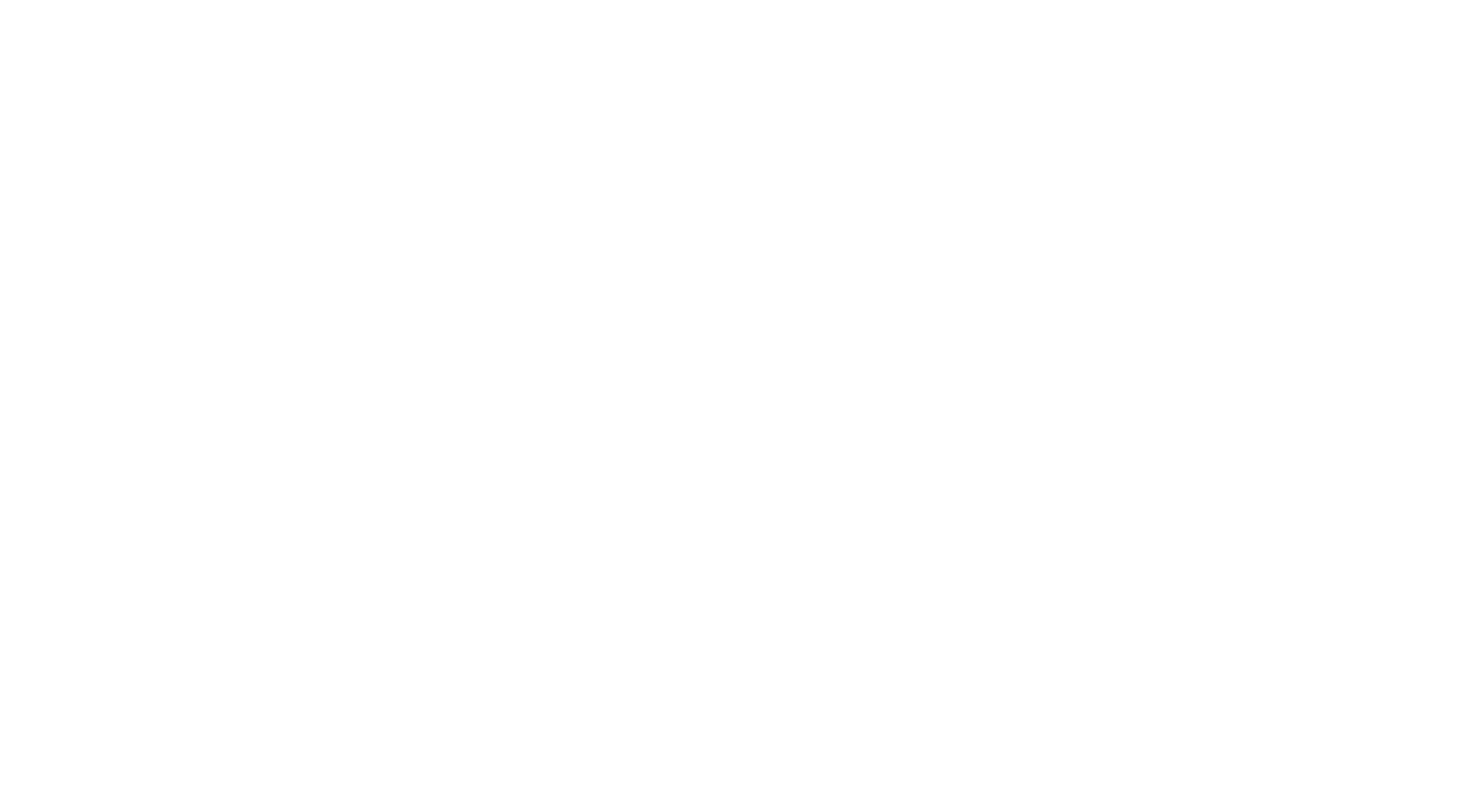 scroll, scrollTop: 0, scrollLeft: 0, axis: both 